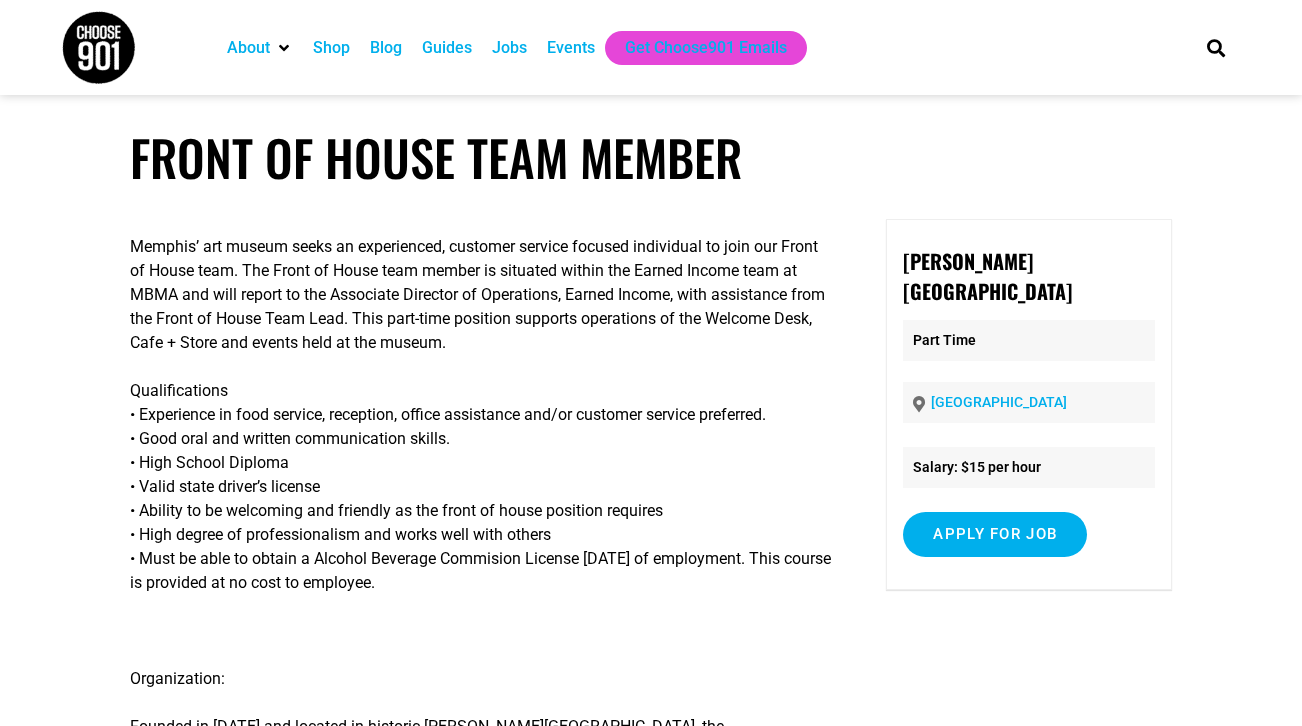 scroll, scrollTop: 0, scrollLeft: 0, axis: both 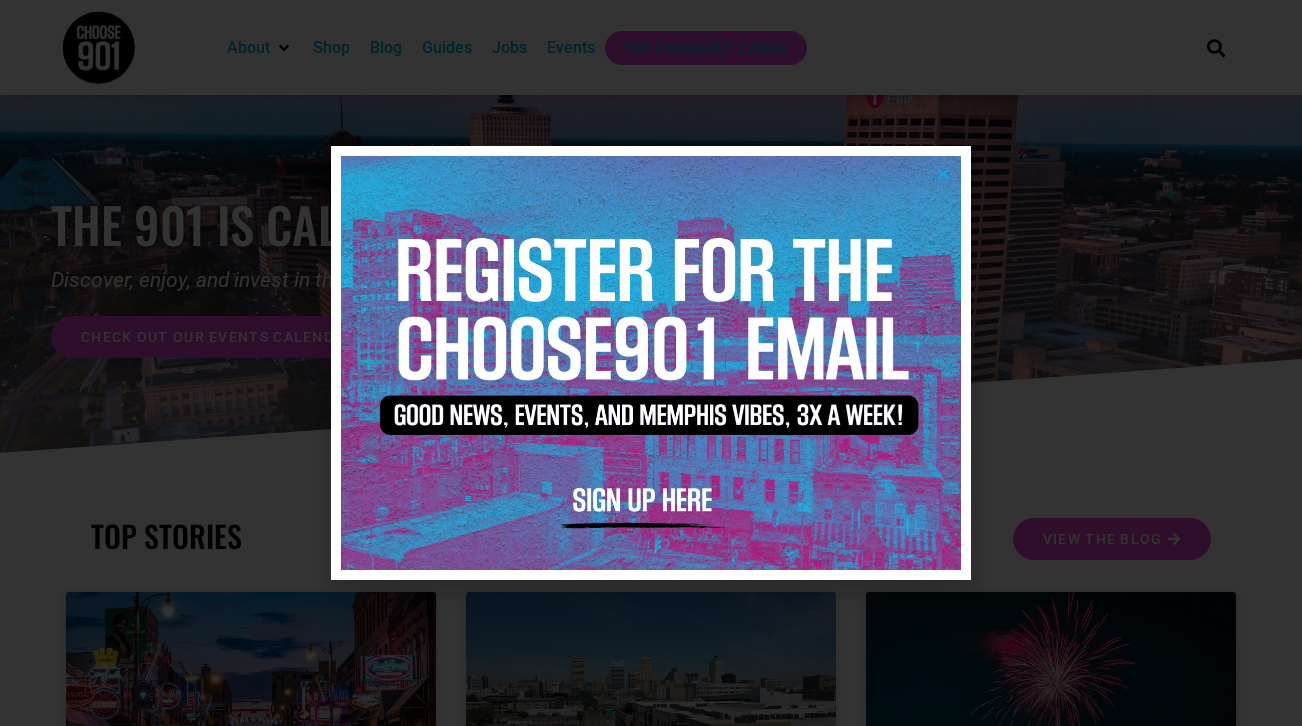 click at bounding box center [943, 173] 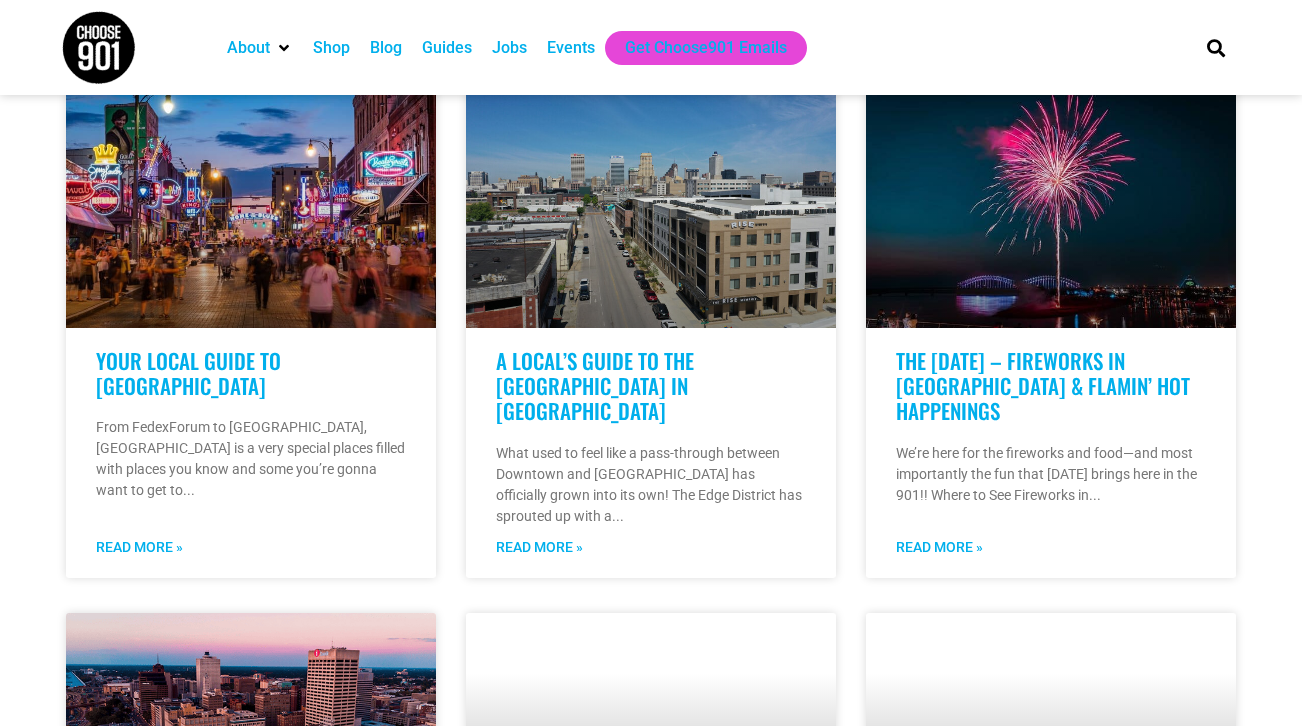 scroll, scrollTop: 0, scrollLeft: 0, axis: both 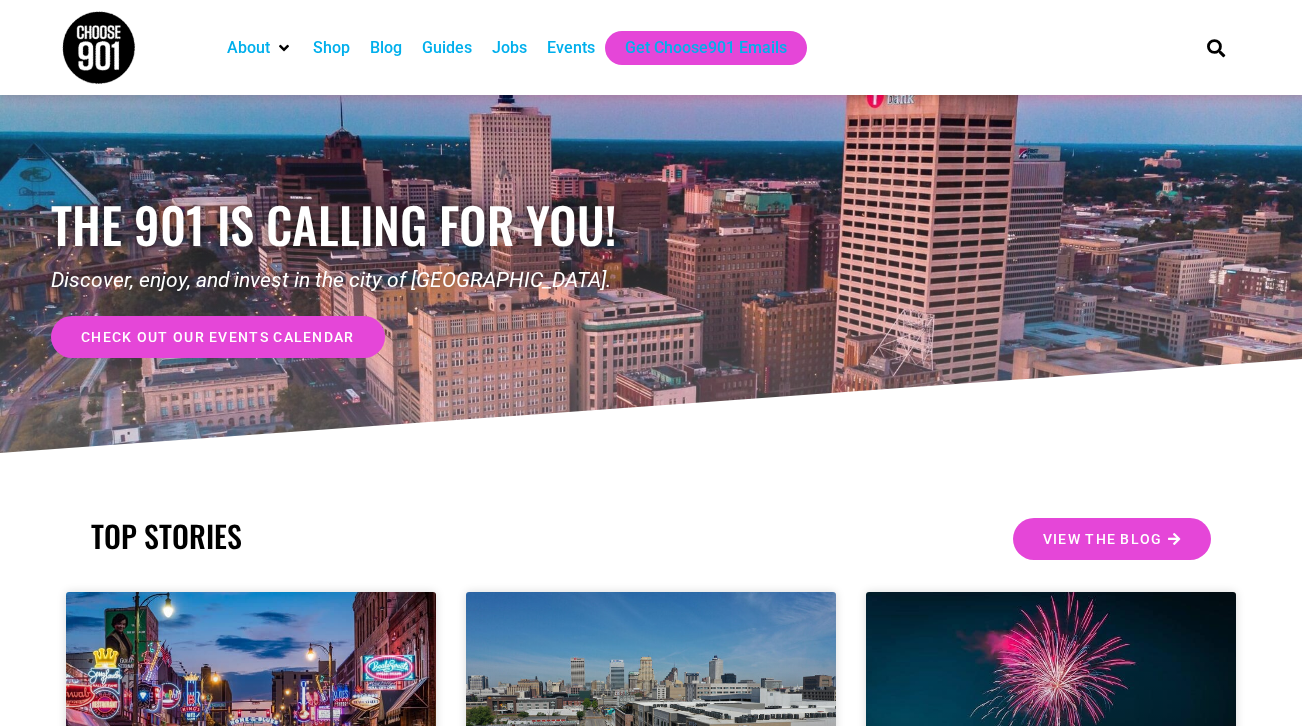 click on "Events" at bounding box center [571, 48] 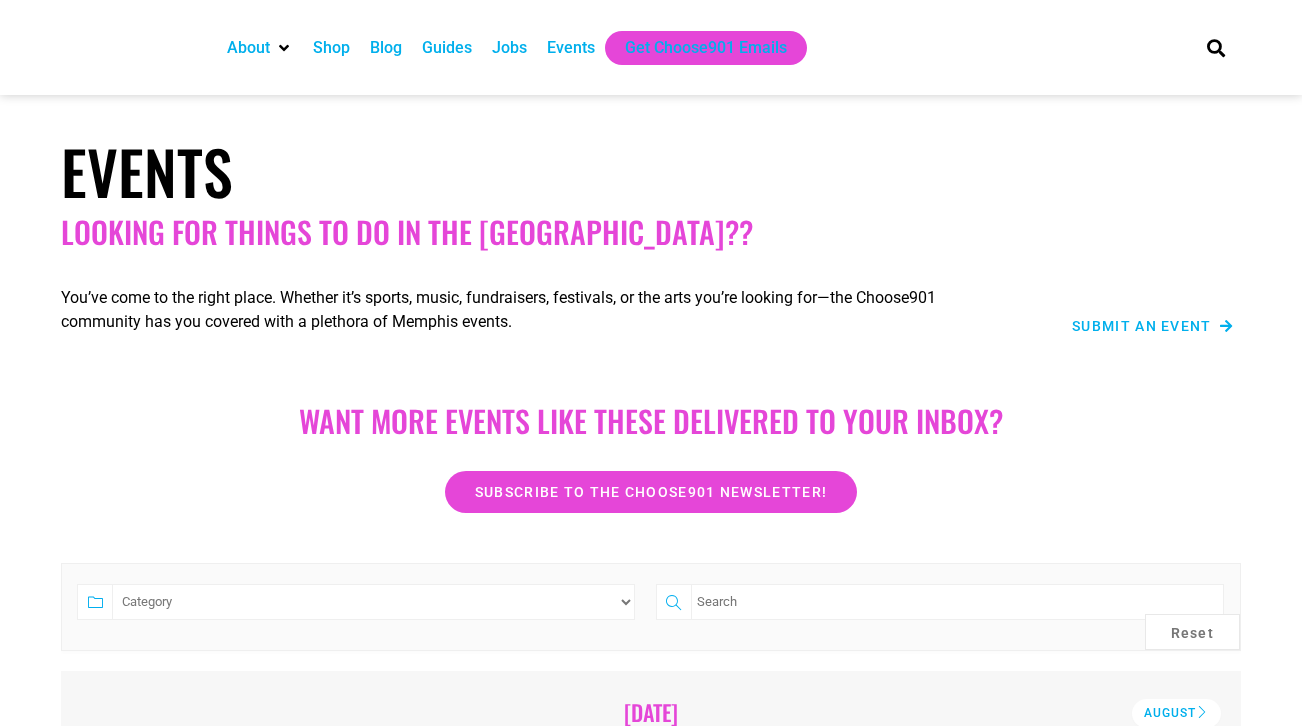 scroll, scrollTop: 0, scrollLeft: 0, axis: both 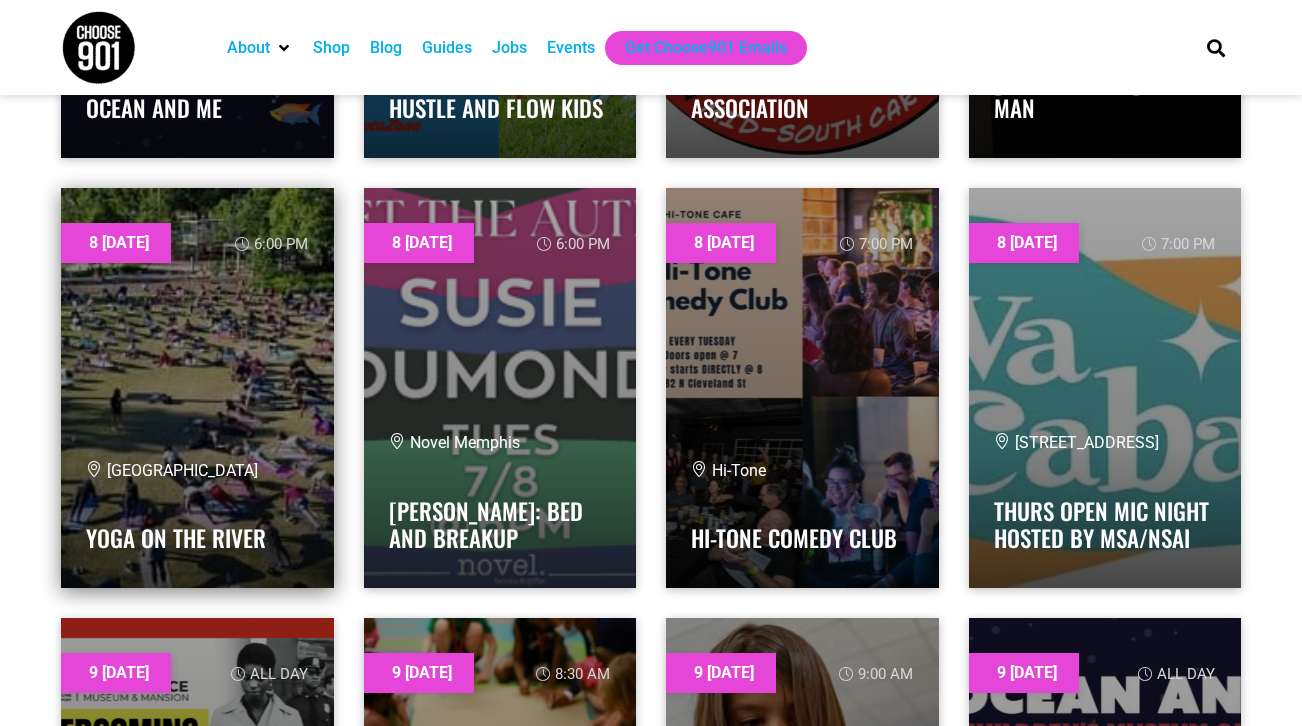 click at bounding box center (197, 388) 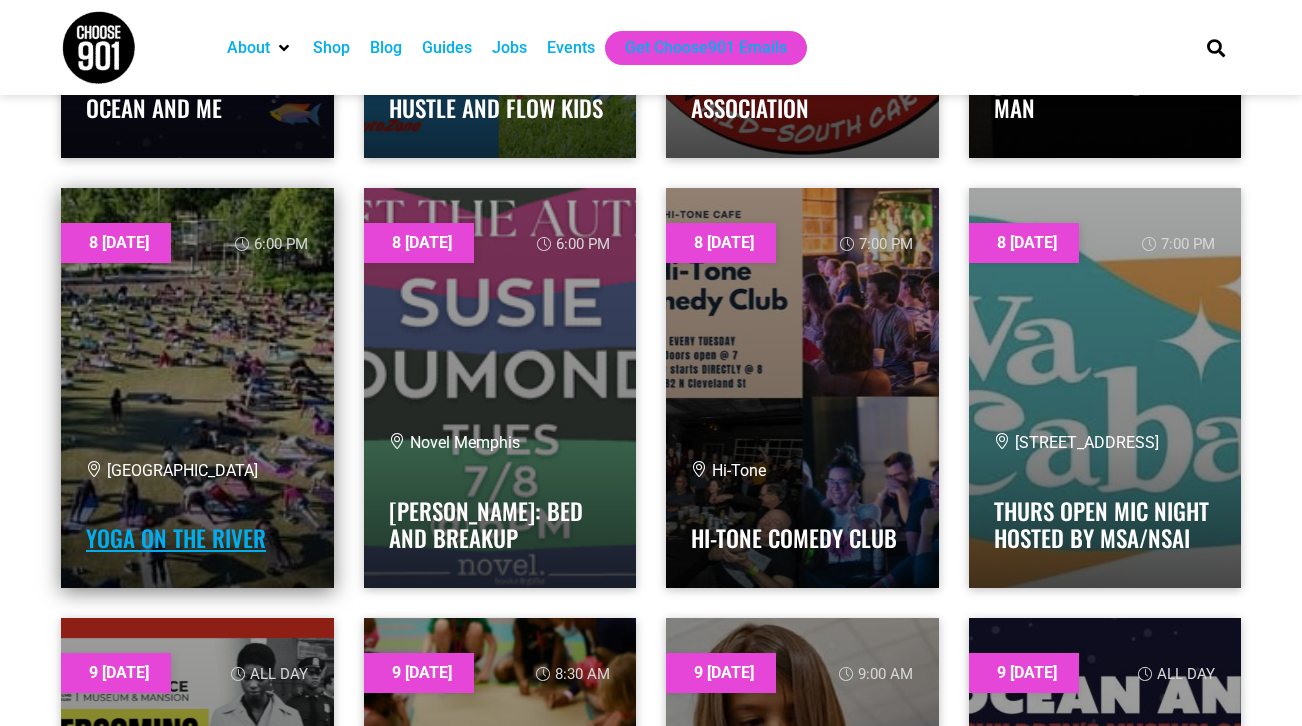 click on "Yoga on the River" at bounding box center (176, 538) 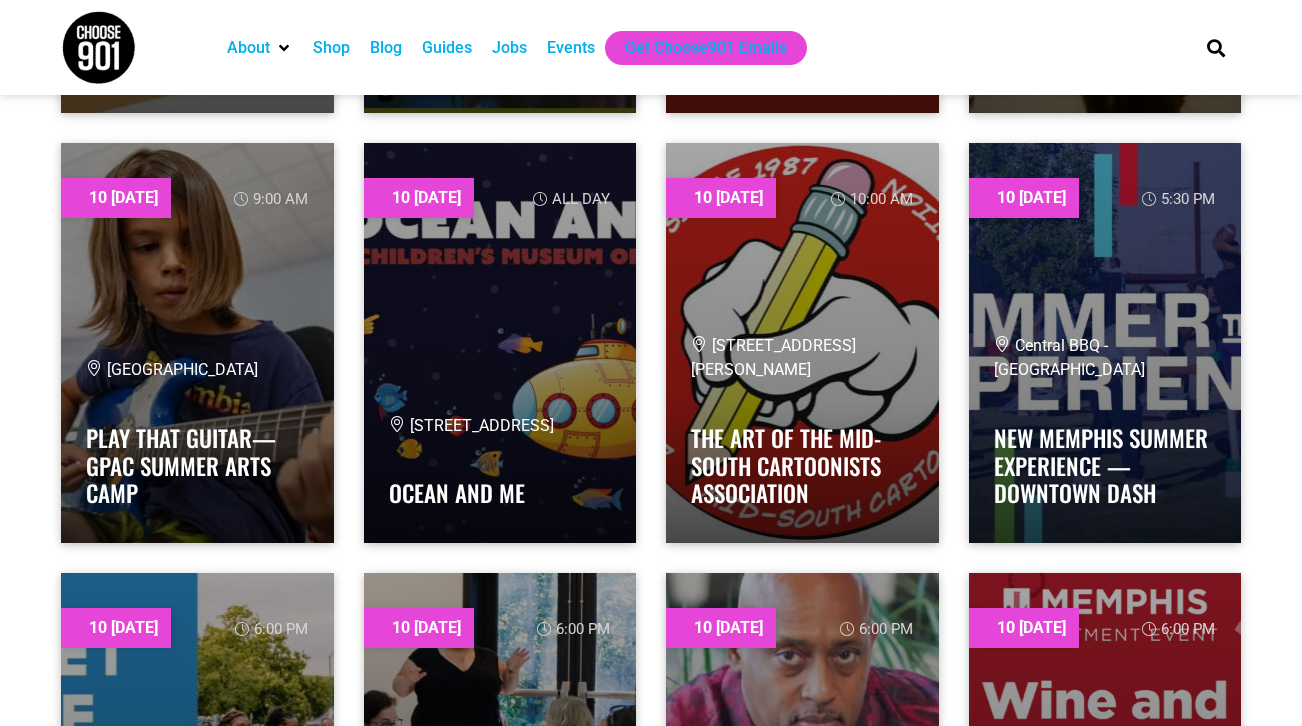 scroll, scrollTop: 3621, scrollLeft: 0, axis: vertical 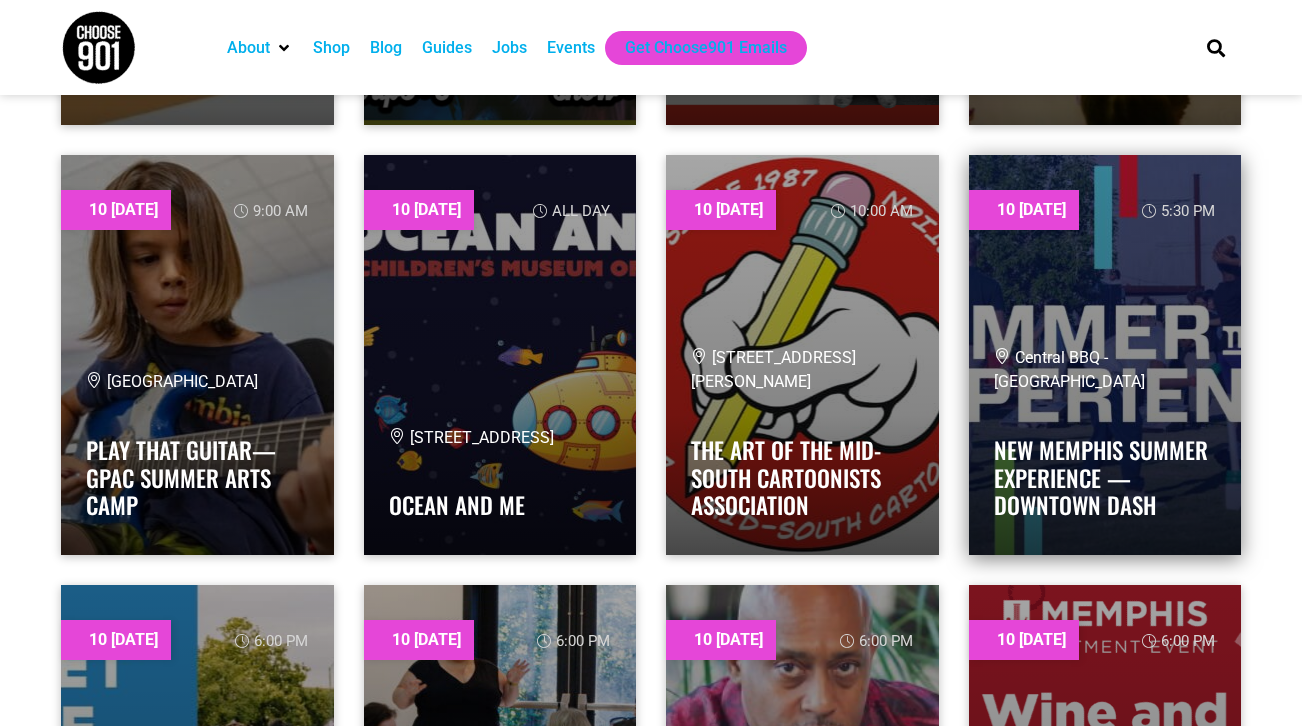 click on "New Memphis Summer Experience — Downtown Dash" at bounding box center [1105, 472] 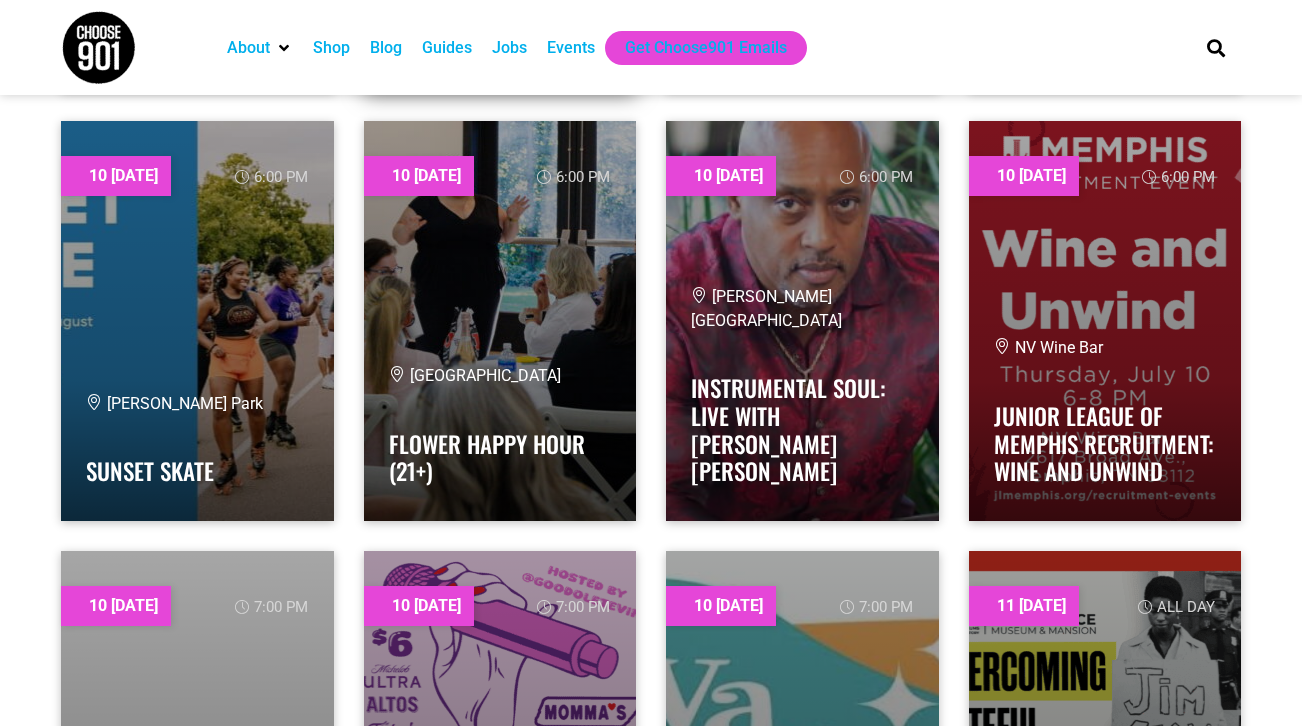 scroll, scrollTop: 4106, scrollLeft: 0, axis: vertical 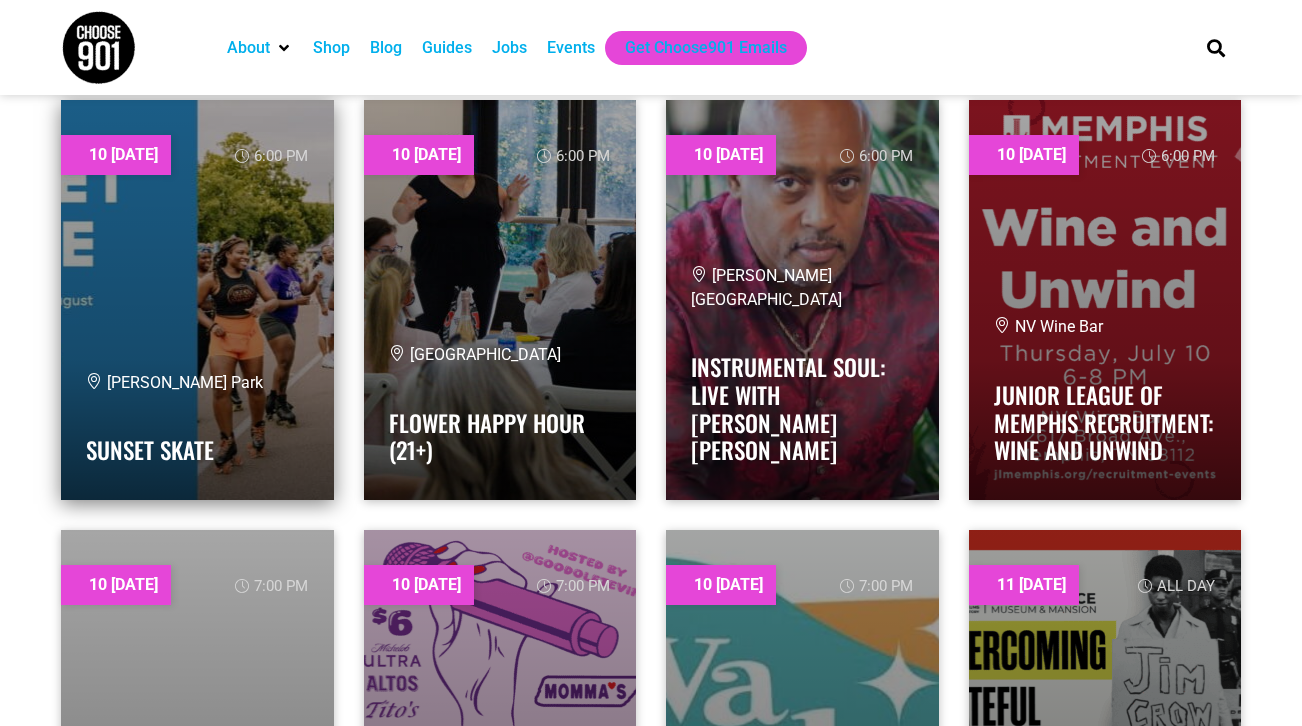 click on "Sunset Skate" at bounding box center (197, 445) 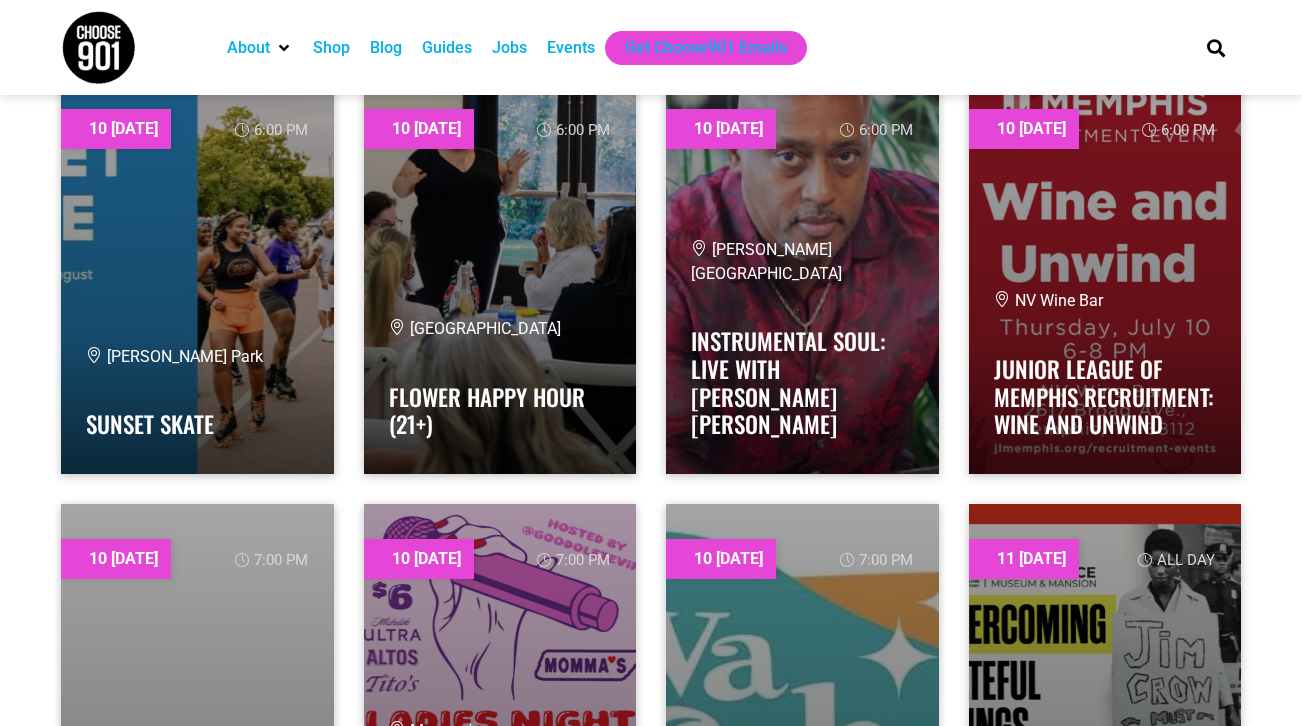 scroll, scrollTop: 4128, scrollLeft: 0, axis: vertical 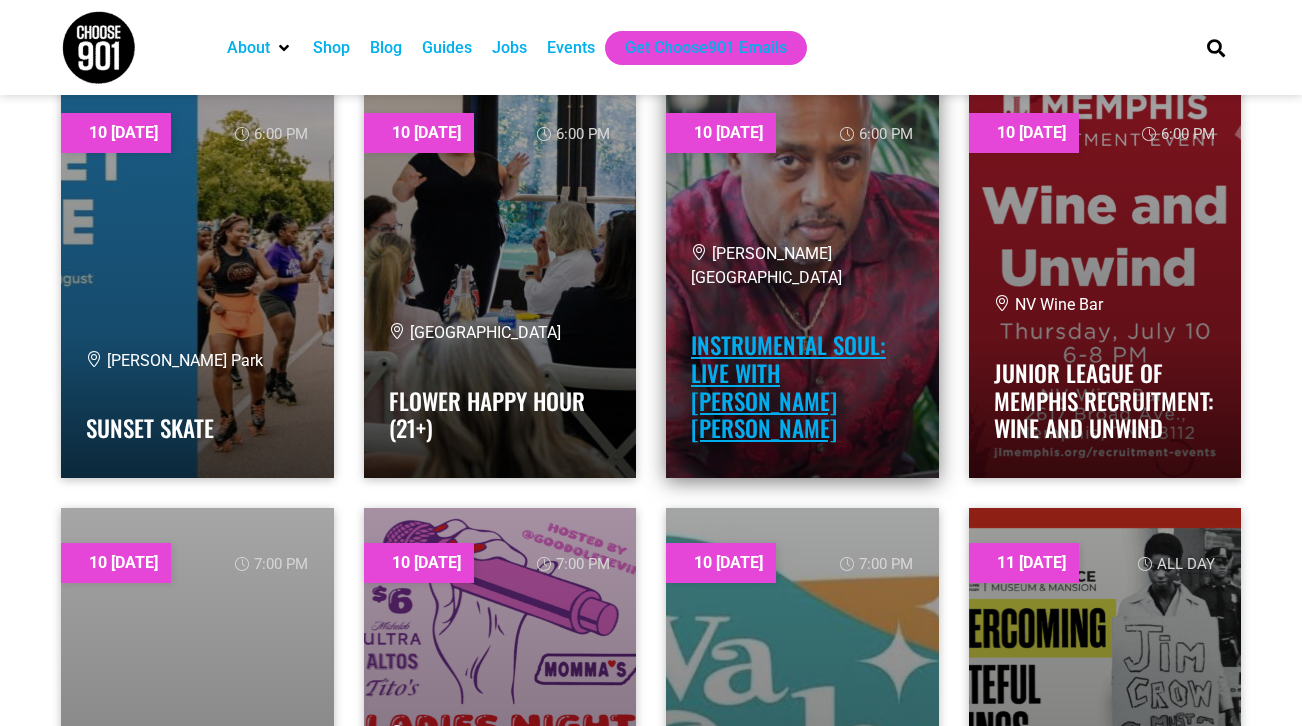 click on "Instrumental Soul: Live with Darryl Evan Jones" at bounding box center (788, 386) 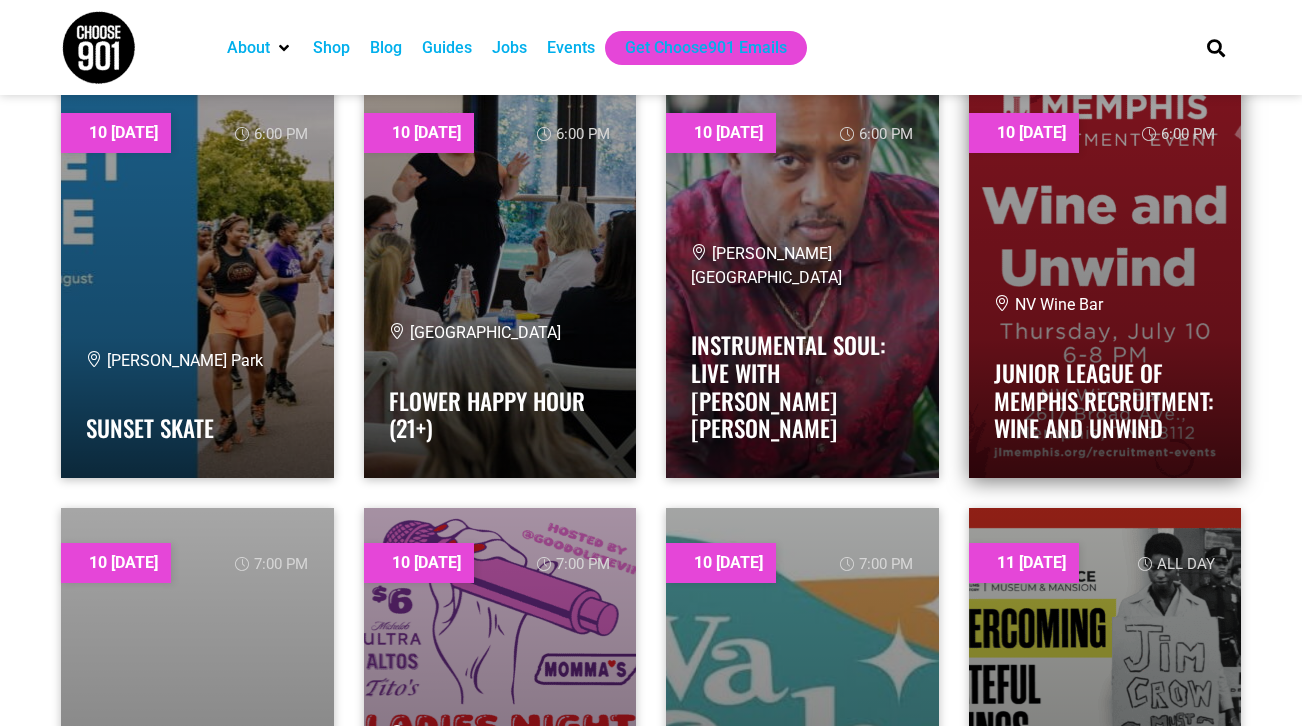 click on "NV Wine Bar" at bounding box center [1105, 305] 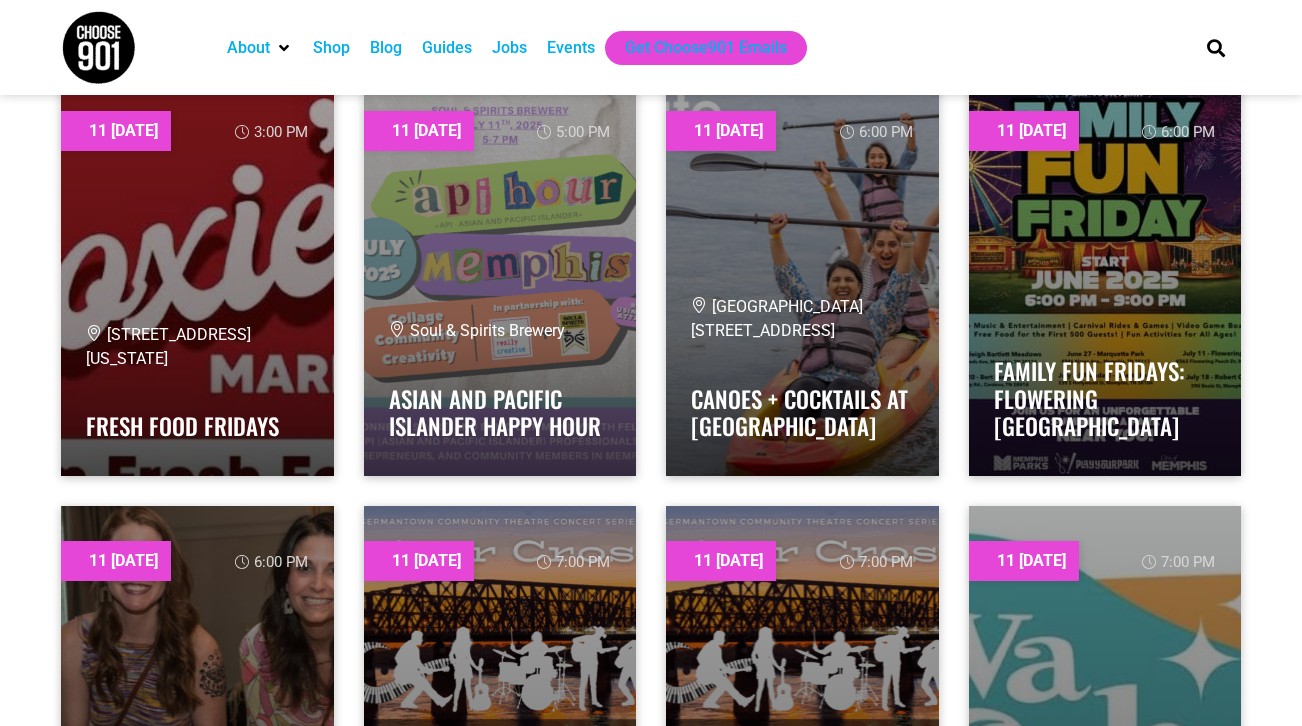 scroll, scrollTop: 5845, scrollLeft: 0, axis: vertical 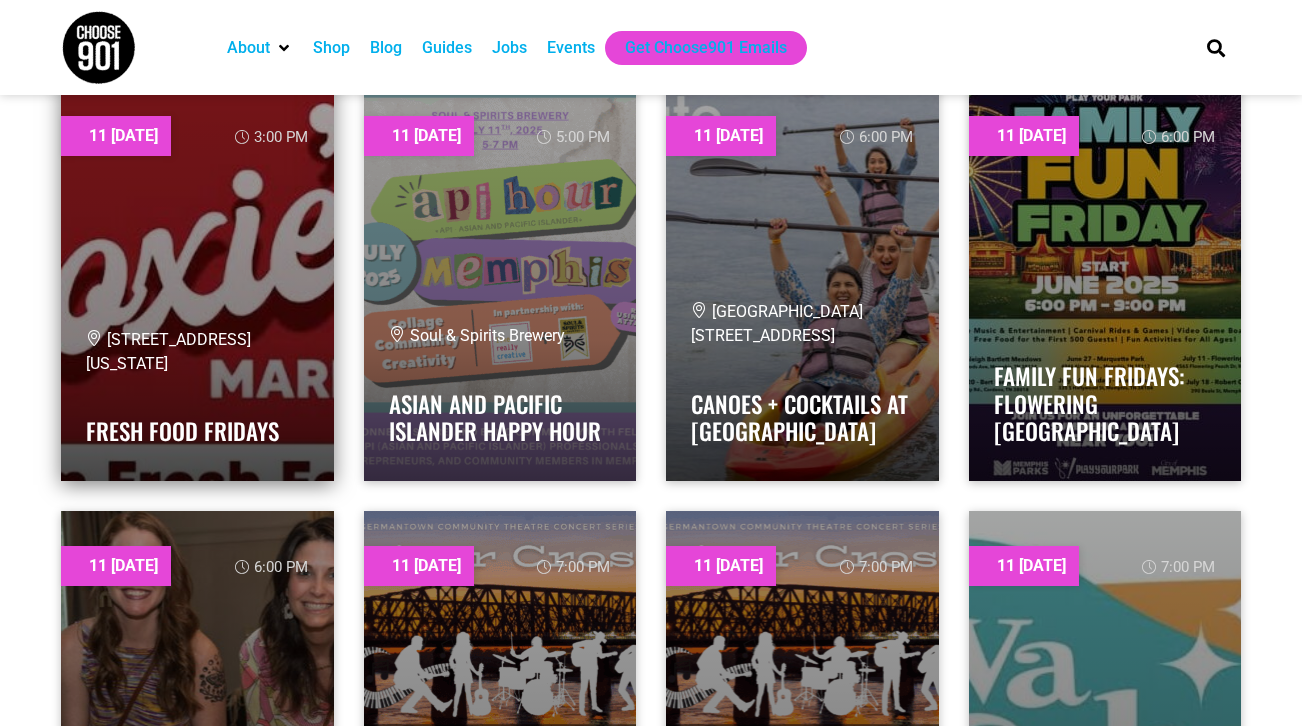 click on "520 N 3rd Street, Memphis, TN, United States, Tennessee 38105" at bounding box center (197, 352) 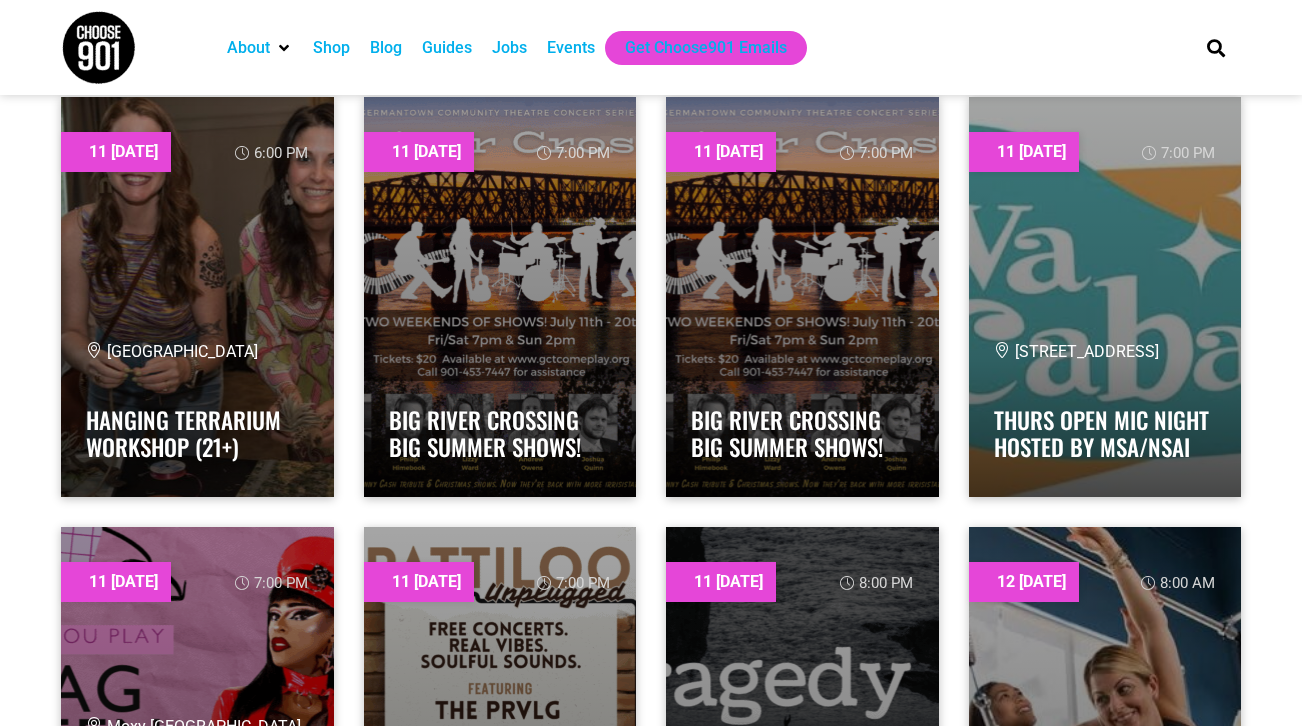 scroll, scrollTop: 6244, scrollLeft: 0, axis: vertical 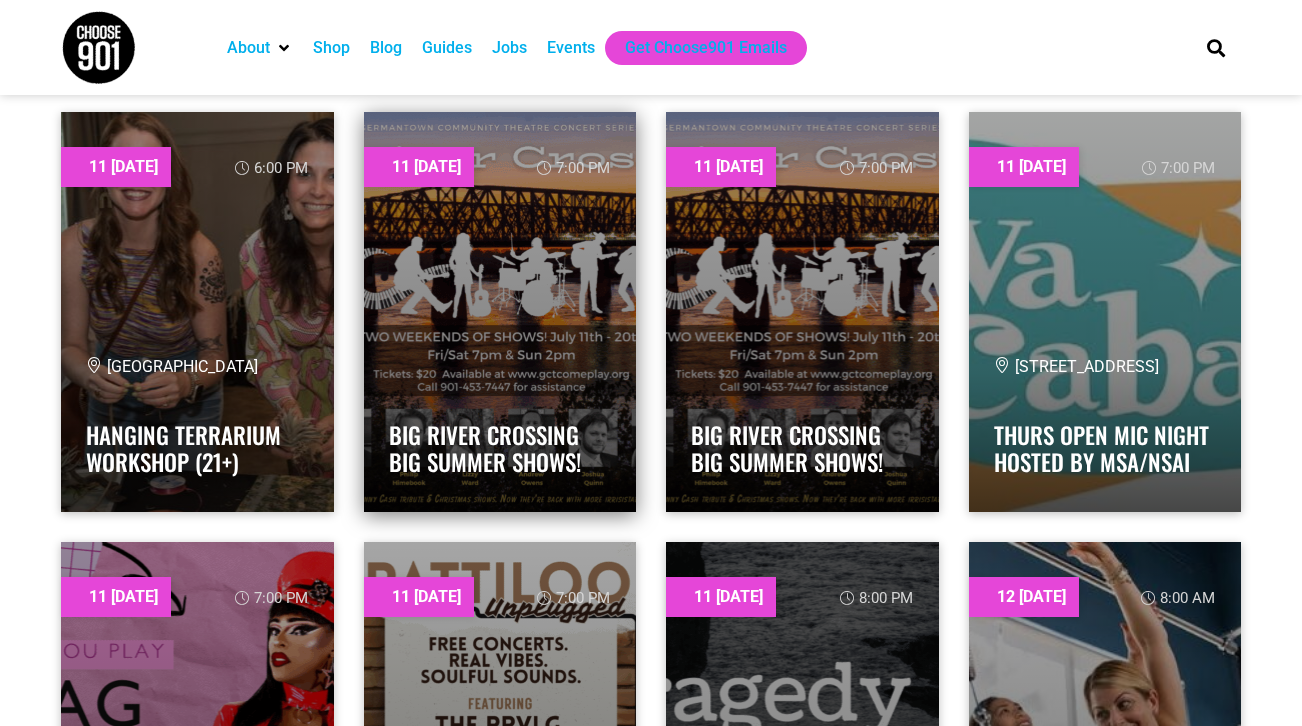 click at bounding box center (500, 312) 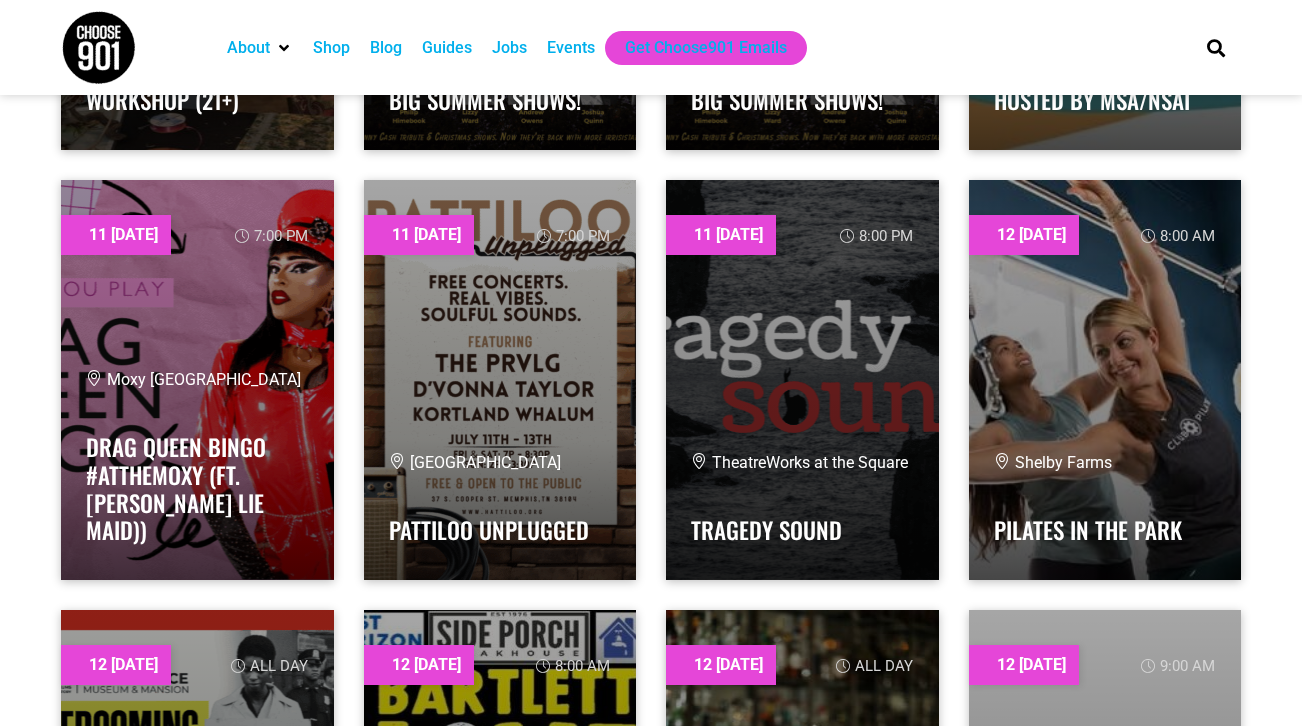 scroll, scrollTop: 6616, scrollLeft: 0, axis: vertical 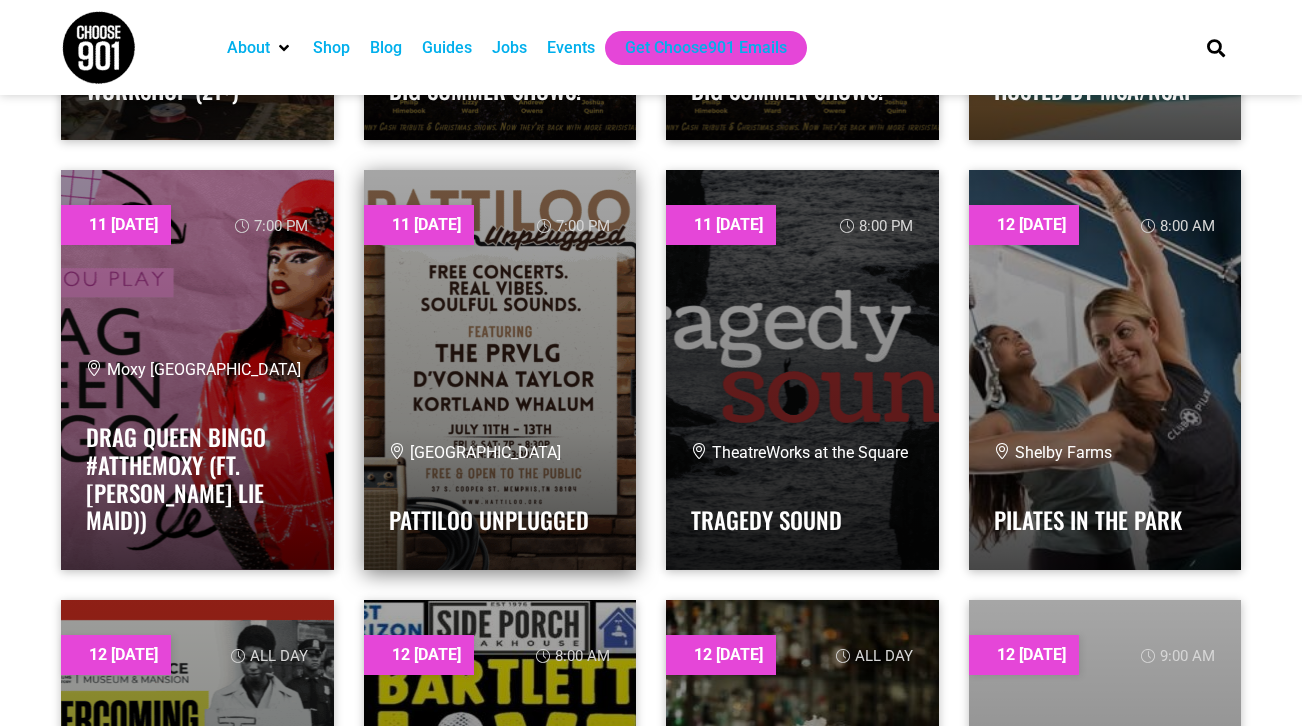 click at bounding box center [500, 370] 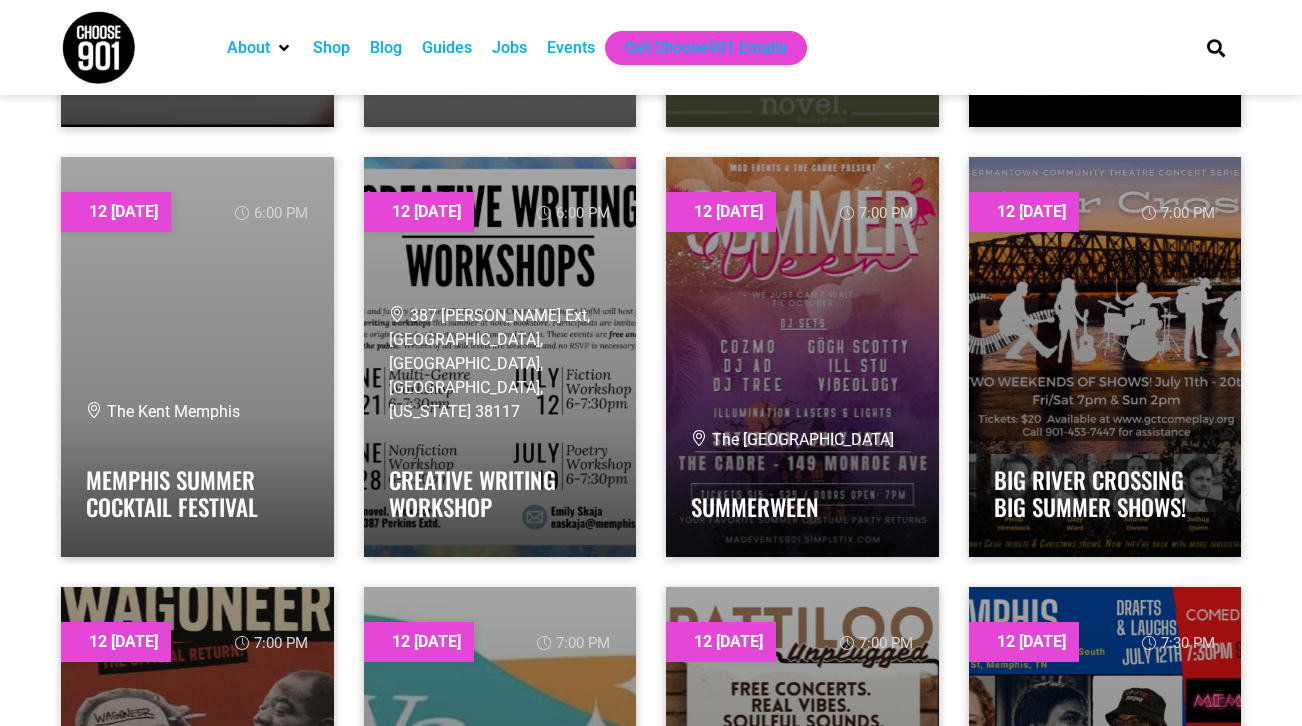 scroll, scrollTop: 8767, scrollLeft: 0, axis: vertical 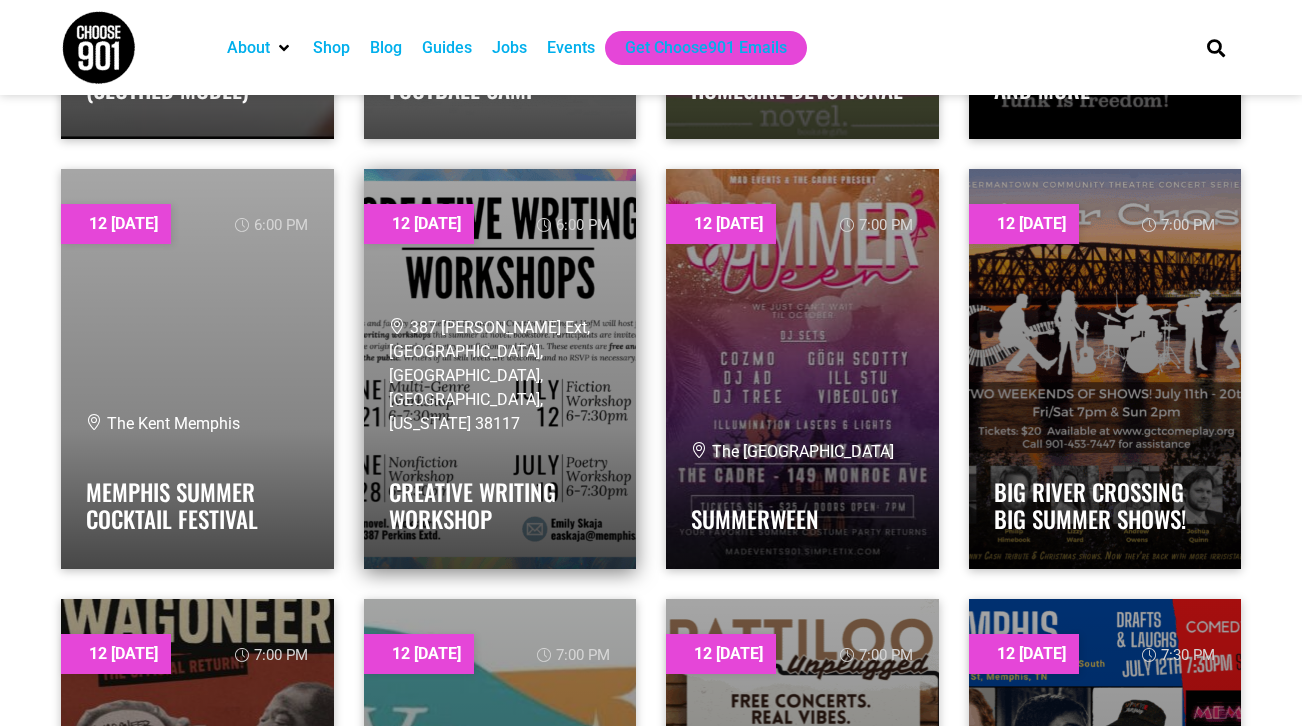 click on "Creative Writing Workshop" at bounding box center [500, 500] 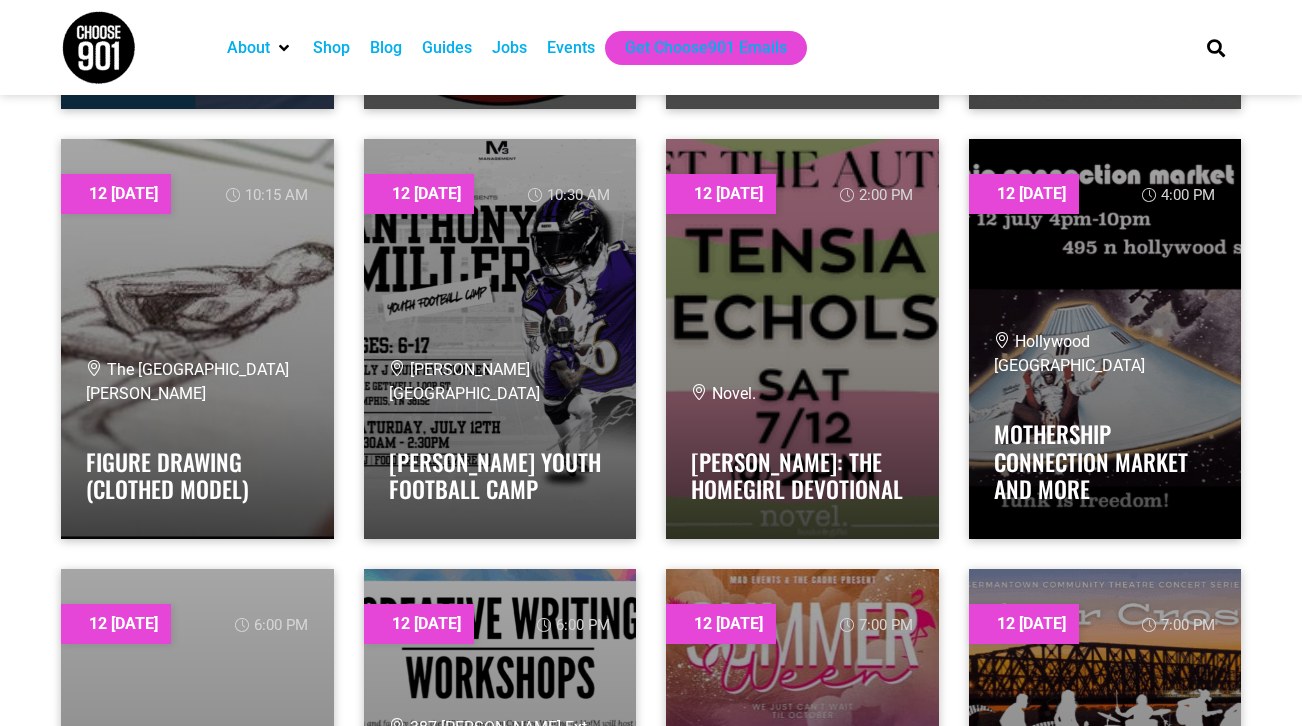 scroll, scrollTop: 8497, scrollLeft: 0, axis: vertical 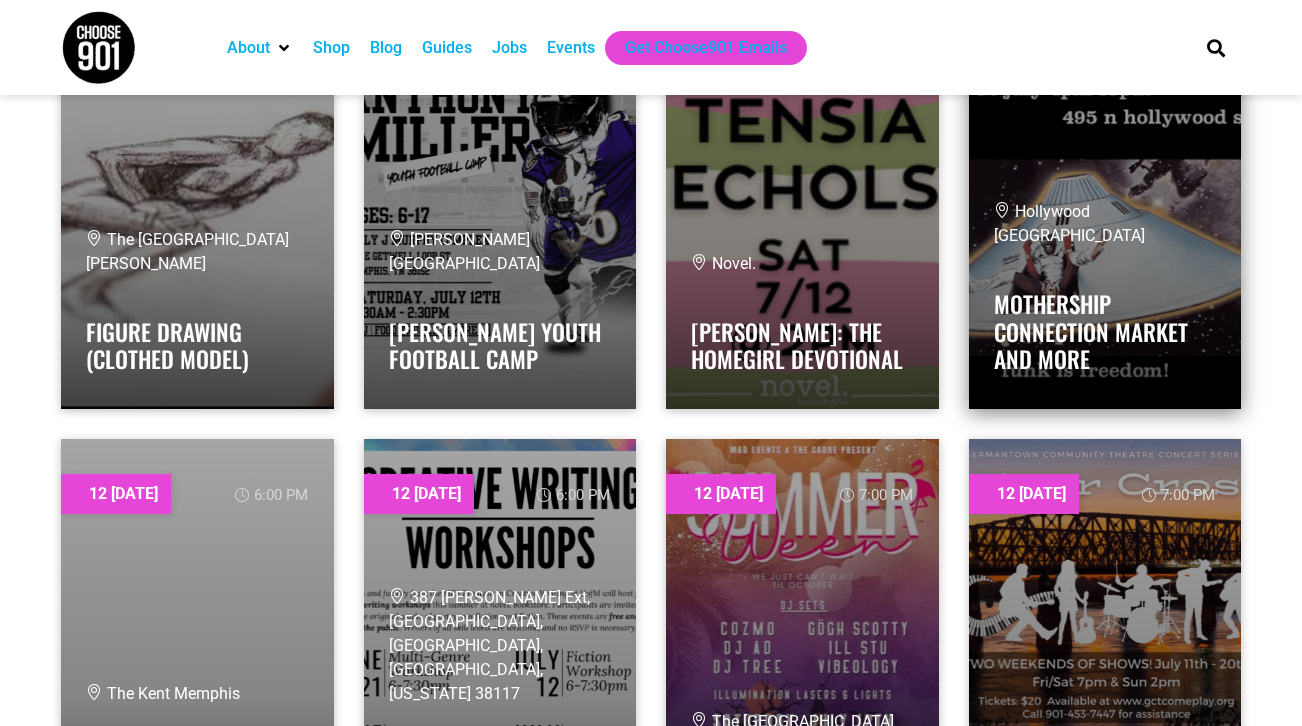 click on "mothership connection market and more" at bounding box center [1105, 326] 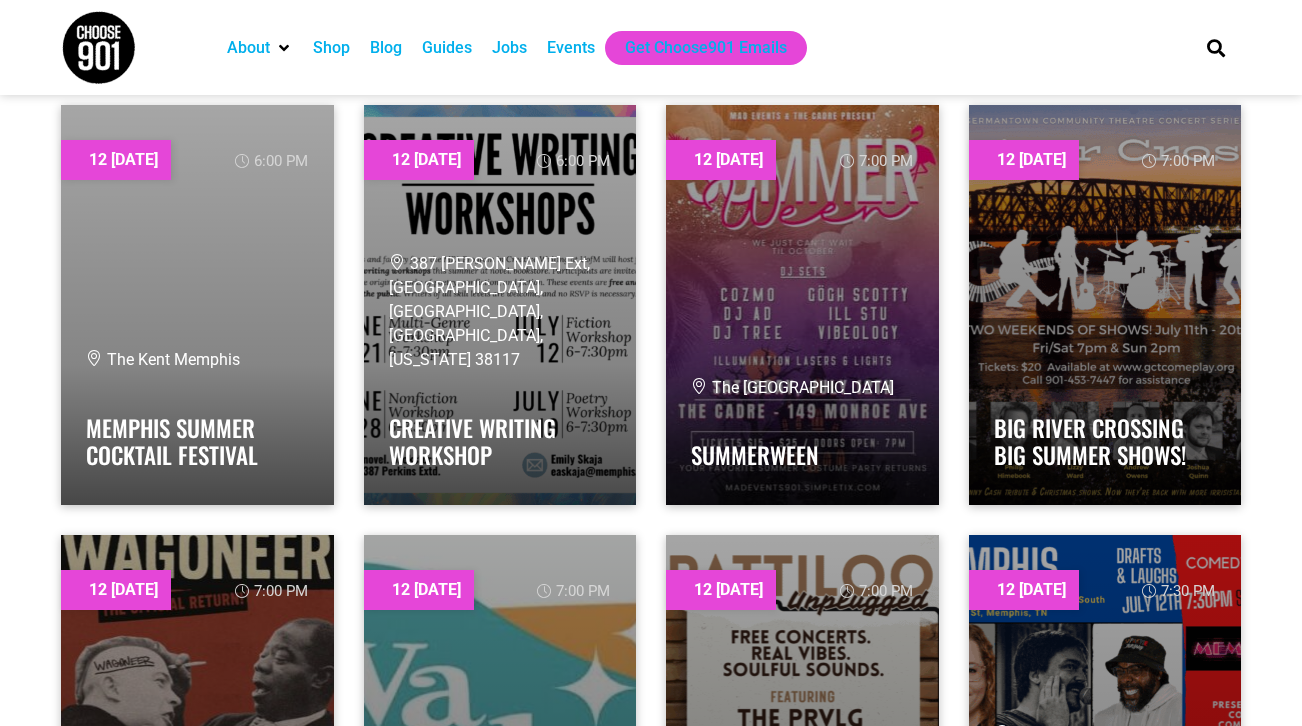 scroll, scrollTop: 8858, scrollLeft: 0, axis: vertical 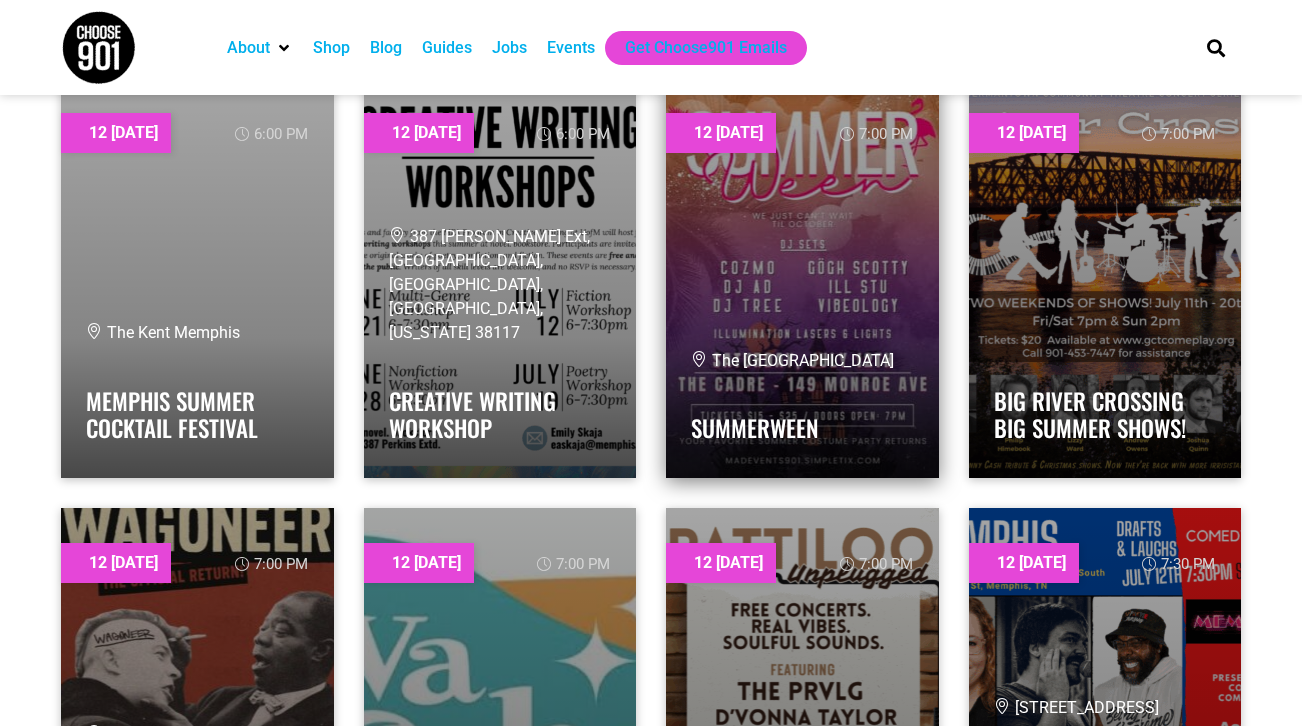 click at bounding box center (802, 278) 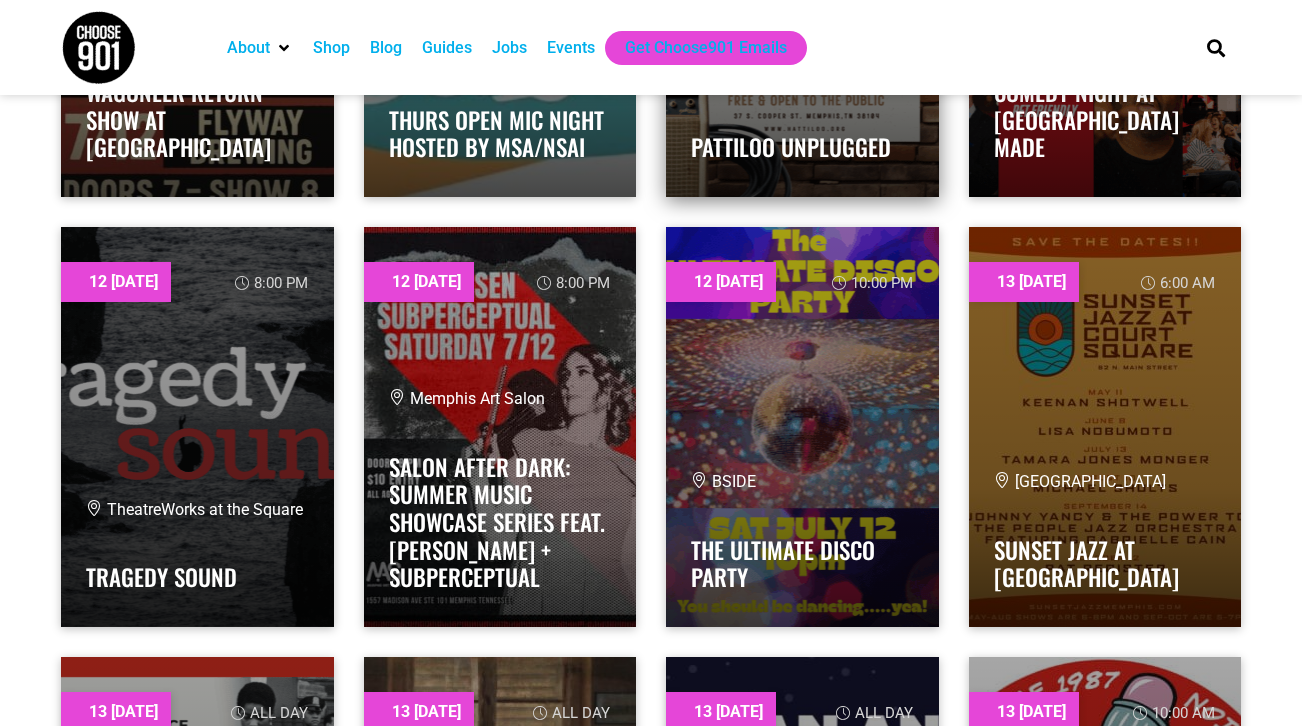 scroll, scrollTop: 9582, scrollLeft: 0, axis: vertical 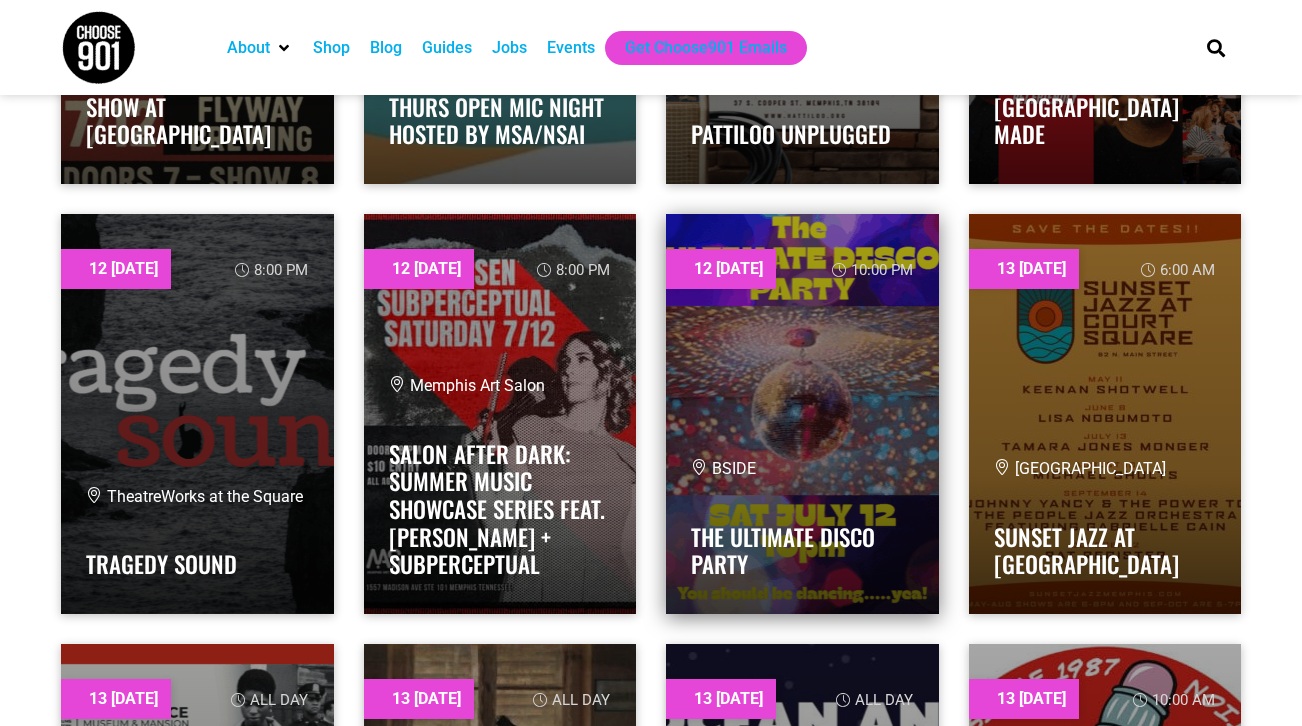 click at bounding box center [802, 414] 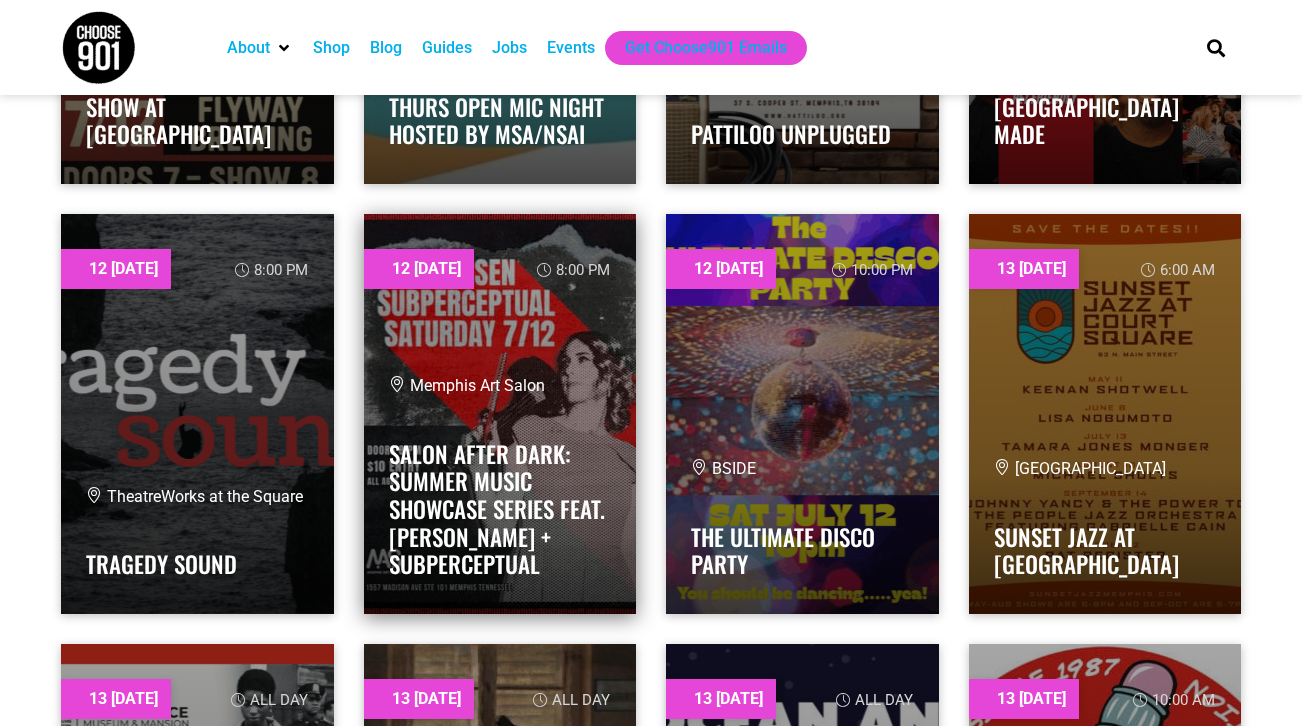 click at bounding box center [500, 414] 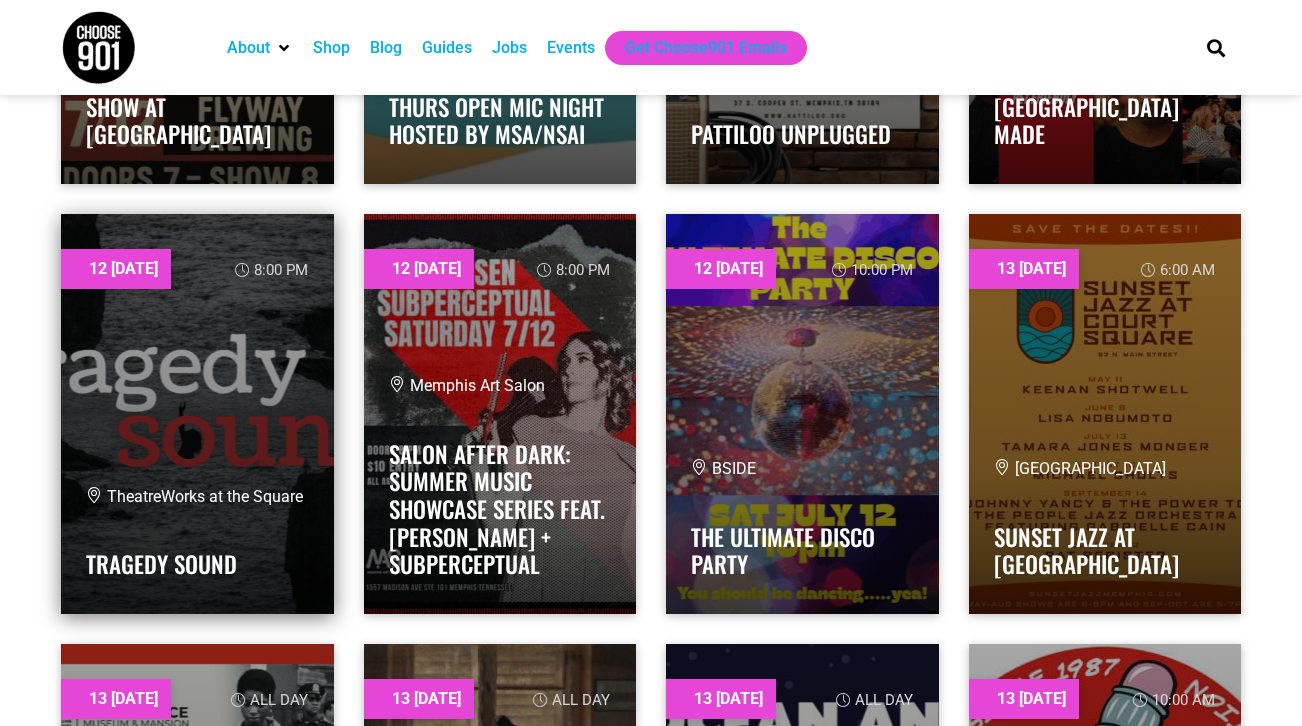 click on "TheatreWorks at the Square" at bounding box center [197, 497] 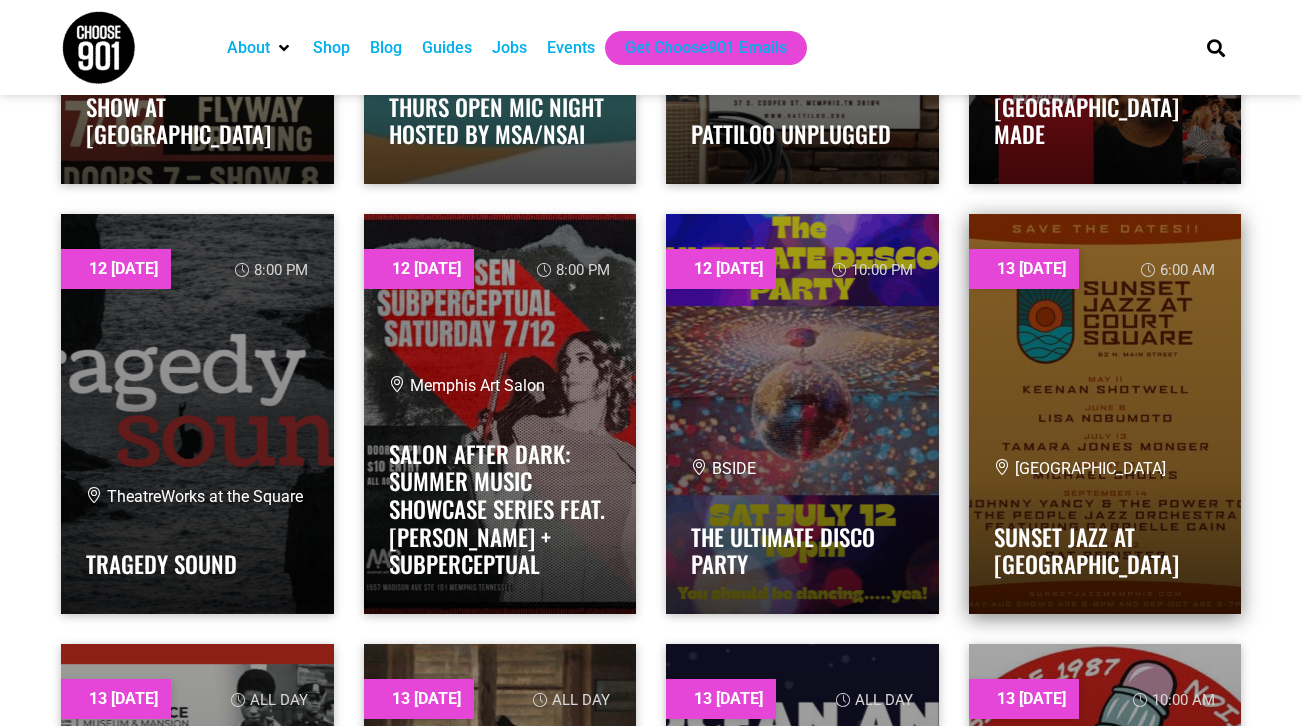 click at bounding box center (1105, 414) 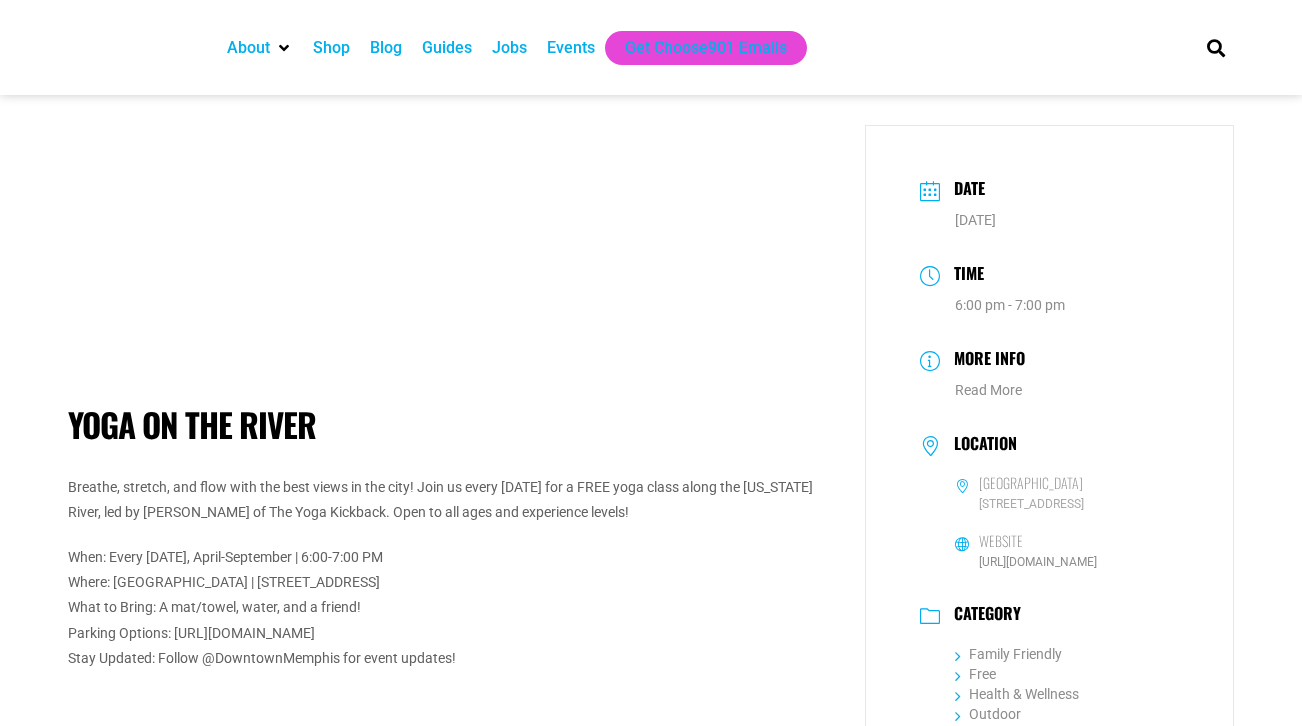 scroll, scrollTop: 0, scrollLeft: 0, axis: both 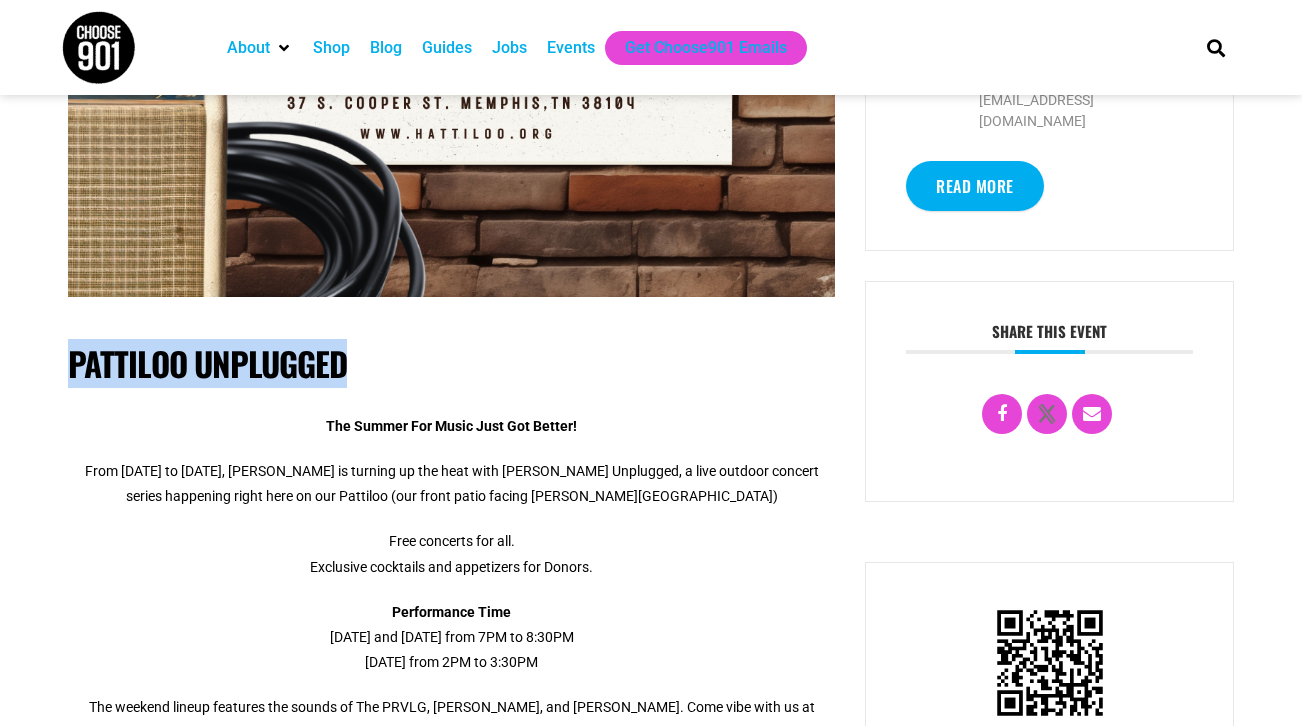 drag, startPoint x: 364, startPoint y: 372, endPoint x: 63, endPoint y: 349, distance: 301.87747 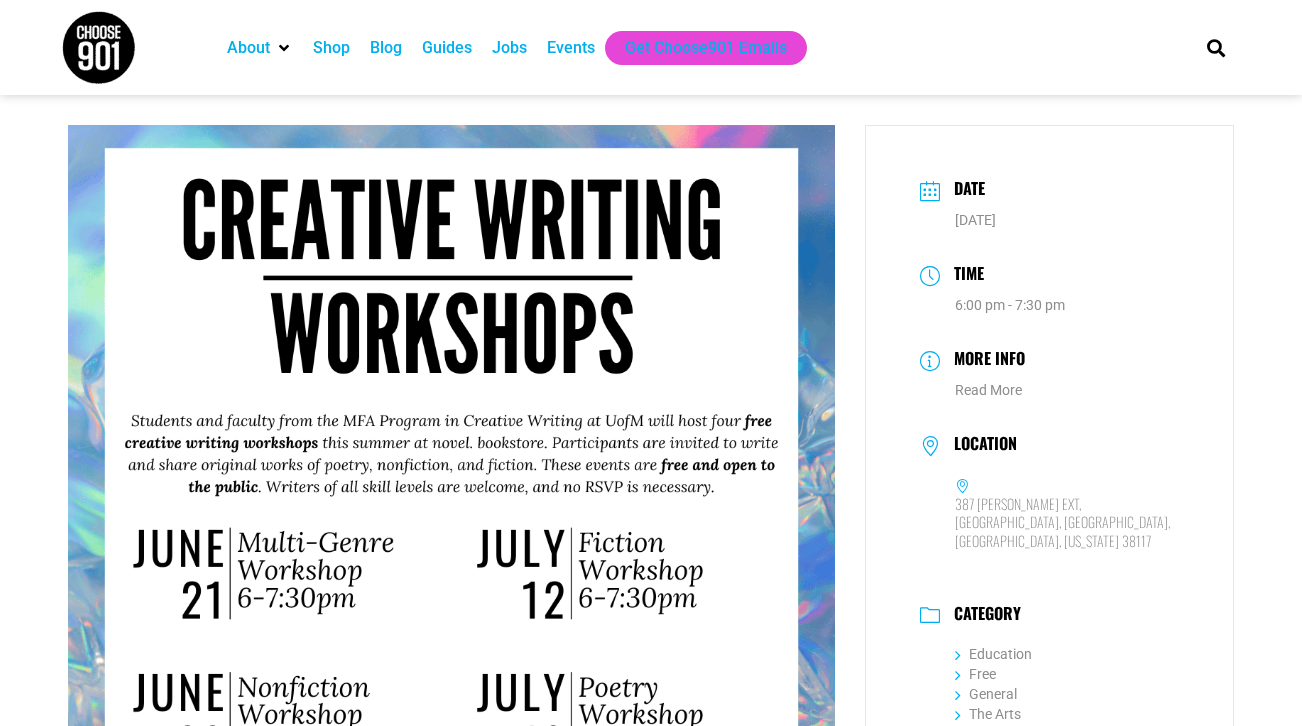 scroll, scrollTop: 0, scrollLeft: 0, axis: both 